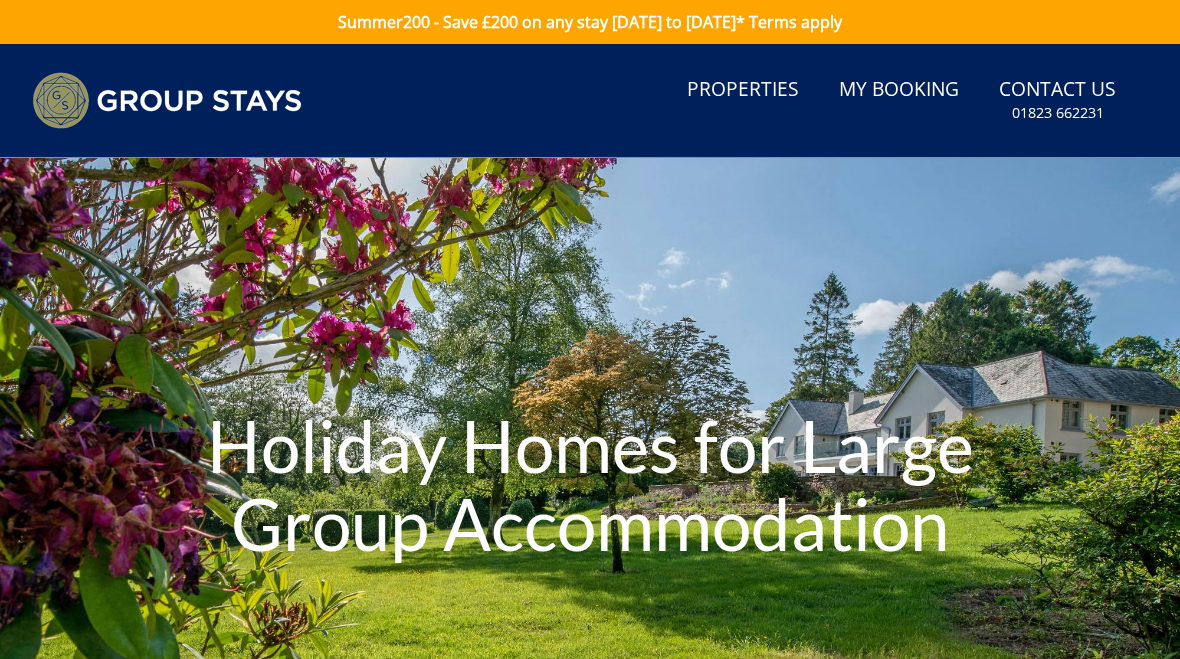 scroll, scrollTop: 0, scrollLeft: 0, axis: both 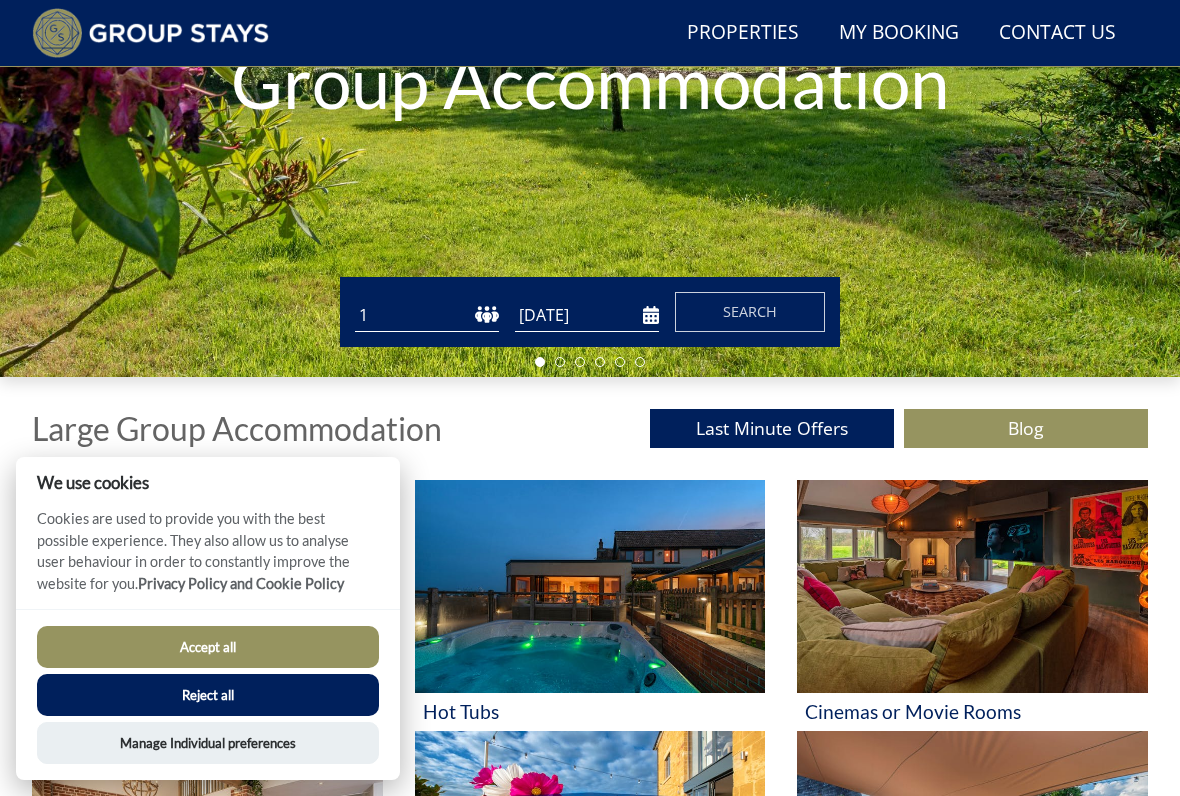 click on "[DATE]" at bounding box center [587, 315] 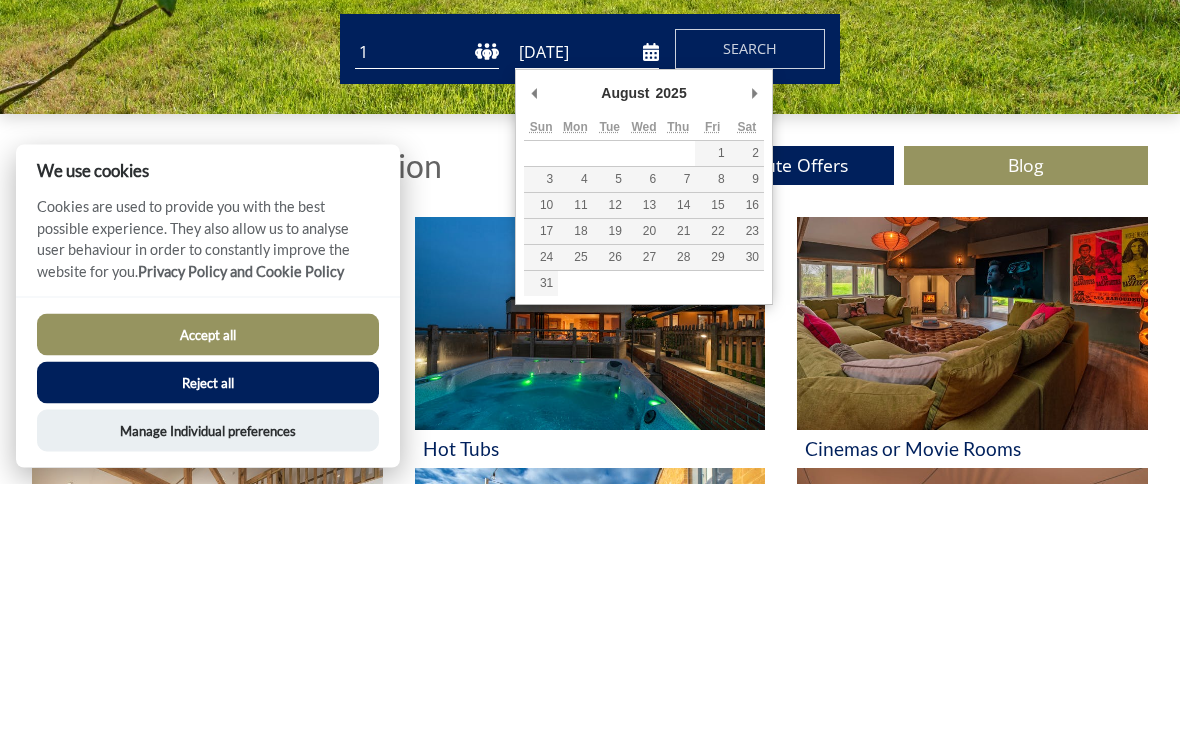 type on "[DATE]" 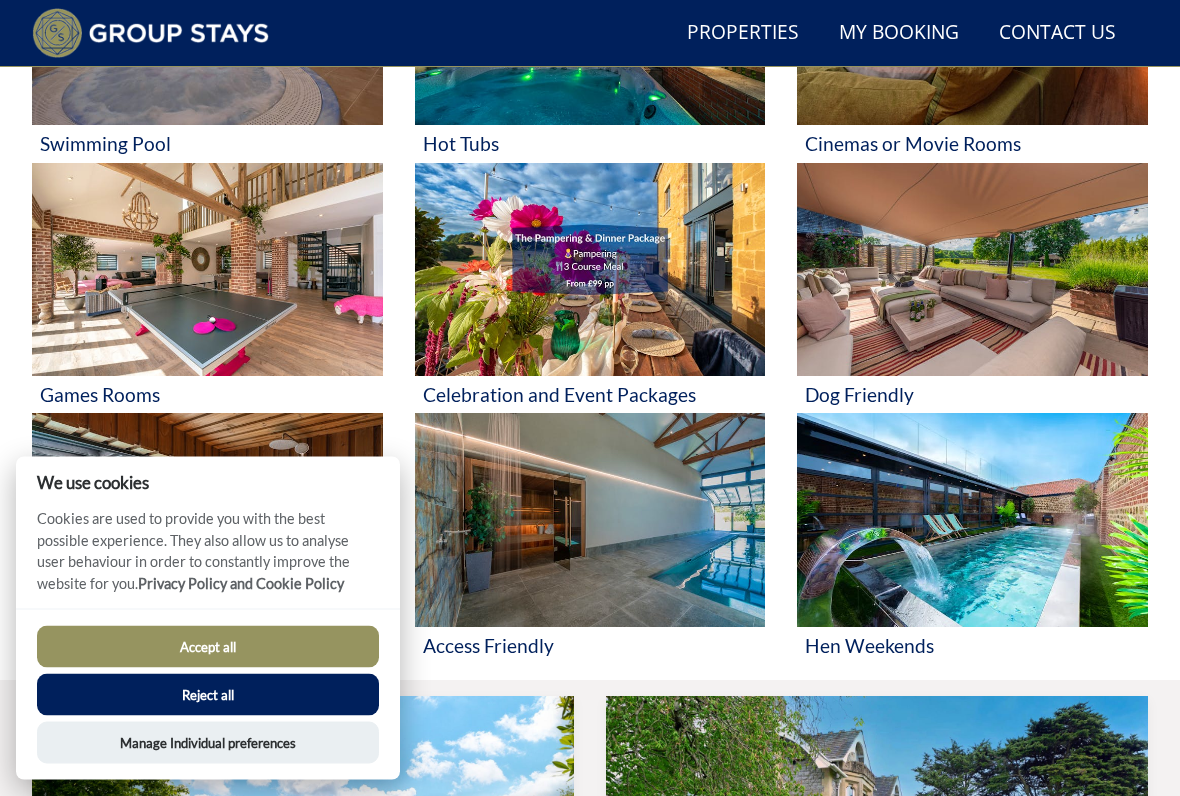 scroll, scrollTop: 963, scrollLeft: 0, axis: vertical 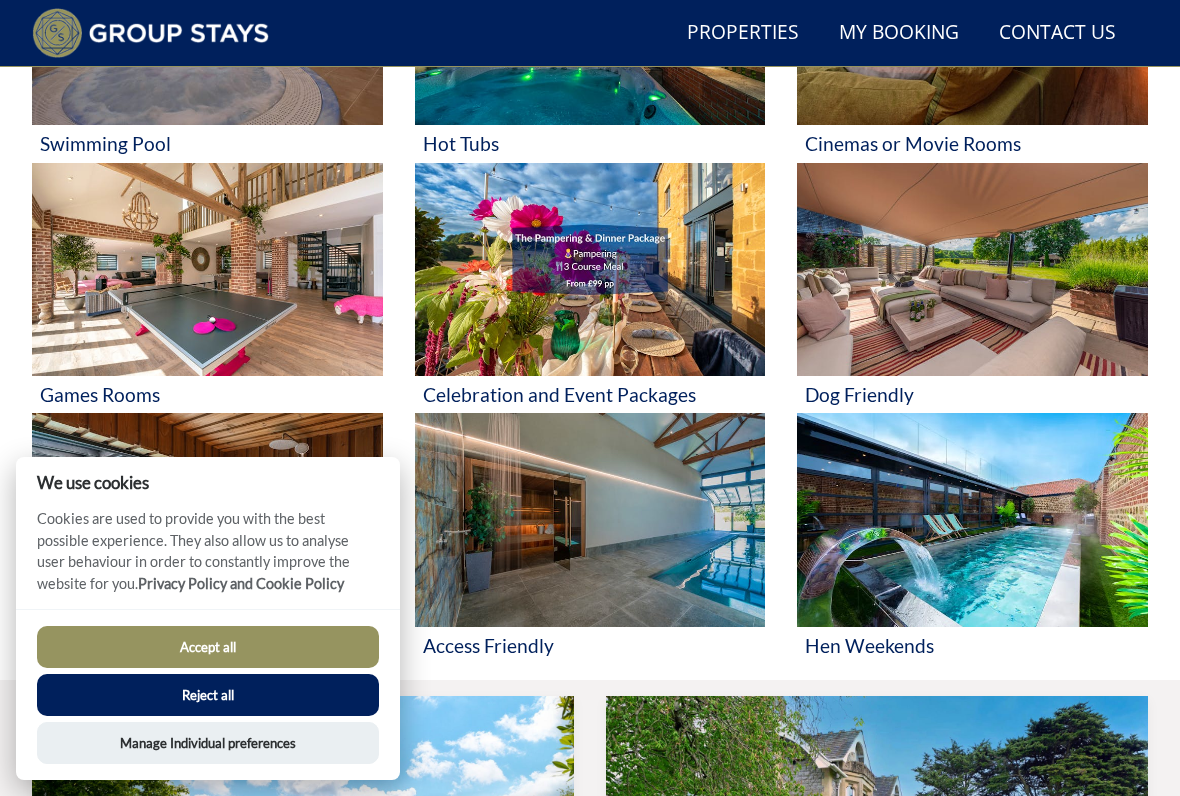 click at bounding box center (972, 269) 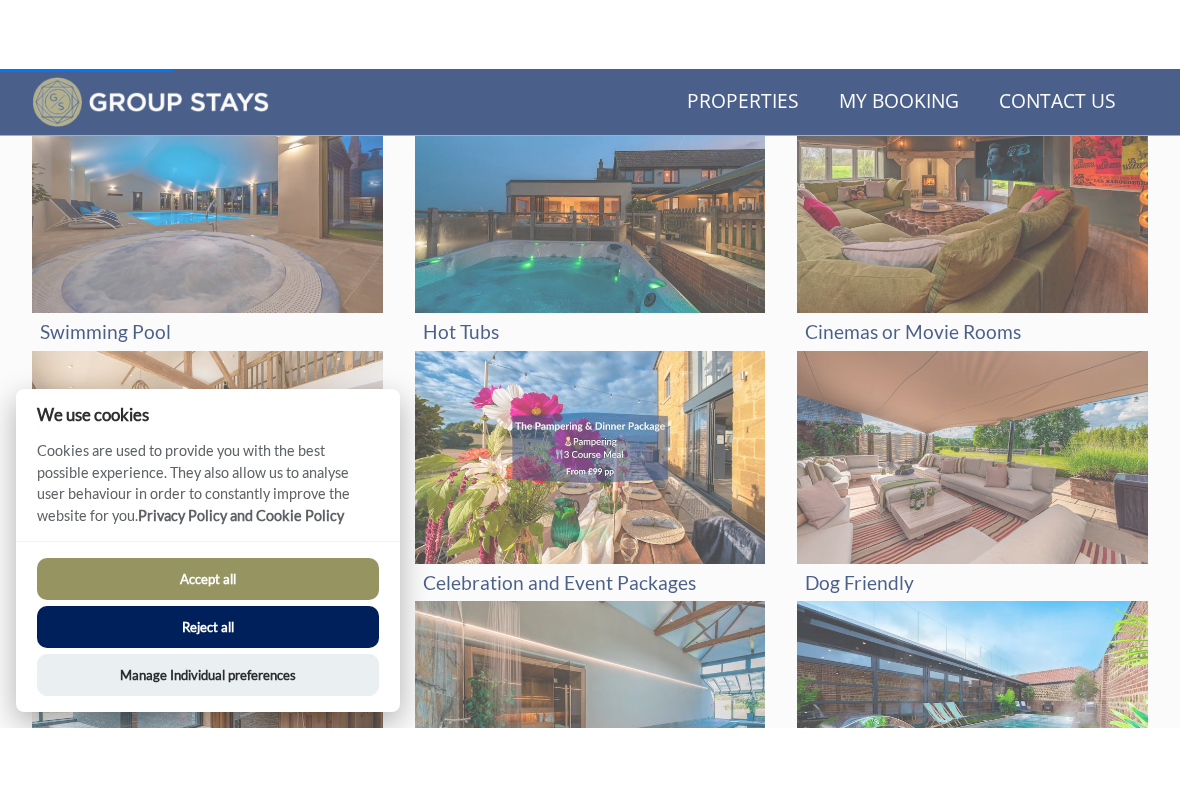 scroll, scrollTop: 802, scrollLeft: 0, axis: vertical 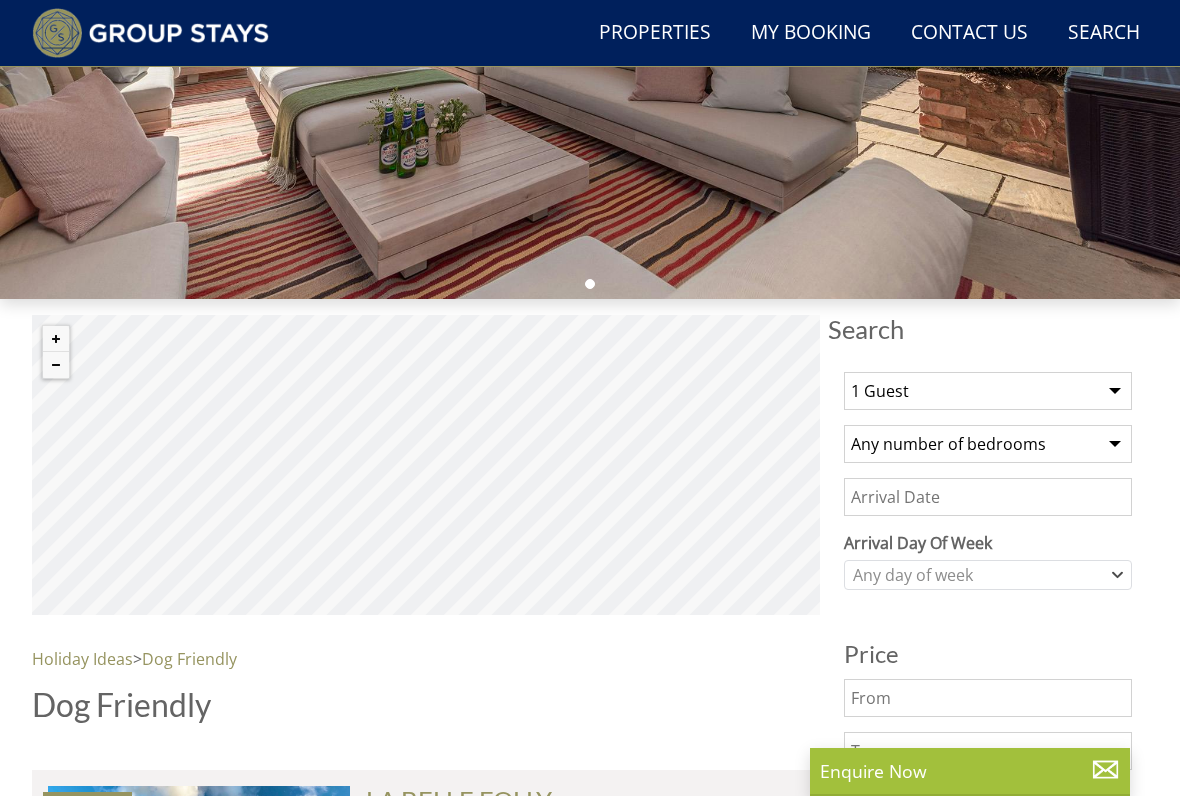 click on "1 Guest
2 Guests
3 Guests
4 Guests
5 Guests
6 Guests
7 Guests
8 Guests
9 Guests
10 Guests
11 Guests
12 Guests
13 Guests
14 Guests
15 Guests
16 Guests
17 Guests
18 Guests
19 Guests
20 Guests
21 Guests
22 Guests
23 Guests
24 Guests
25 Guests
26 Guests
27 Guests
28 Guests
29 Guests
30 Guests
31 Guests
32 Guests
33 Guests
34 Guests
35 Guests
36 Guests
37 Guests
38 Guests
39 Guests
40 Guests
41 Guests
42 Guests
43 Guests
44 Guests
45 Guests
46 Guests
47 Guests
48 Guests
49 Guests
50 Guests
51 Guests
52 Guests
53 Guests
54 Guests
55 Guests
56 Guests
57 Guests
58 Guests
59 Guests
60 Guests
61 Guests
62 Guests
63 Guests
64 Guests
65 Guests
66 Guests
67 Guests
68 Guests
69 Guests
70 Guests
71 Guests
72 Guests
73 Guests
74 Guests
75 Guests
76 Guests
77 Guests
78 Guests
79 Guests
80 Guests
81 Guests
82 Guests
83 Guests
84 Guests
85 Guests
86 Guests" at bounding box center (988, 391) 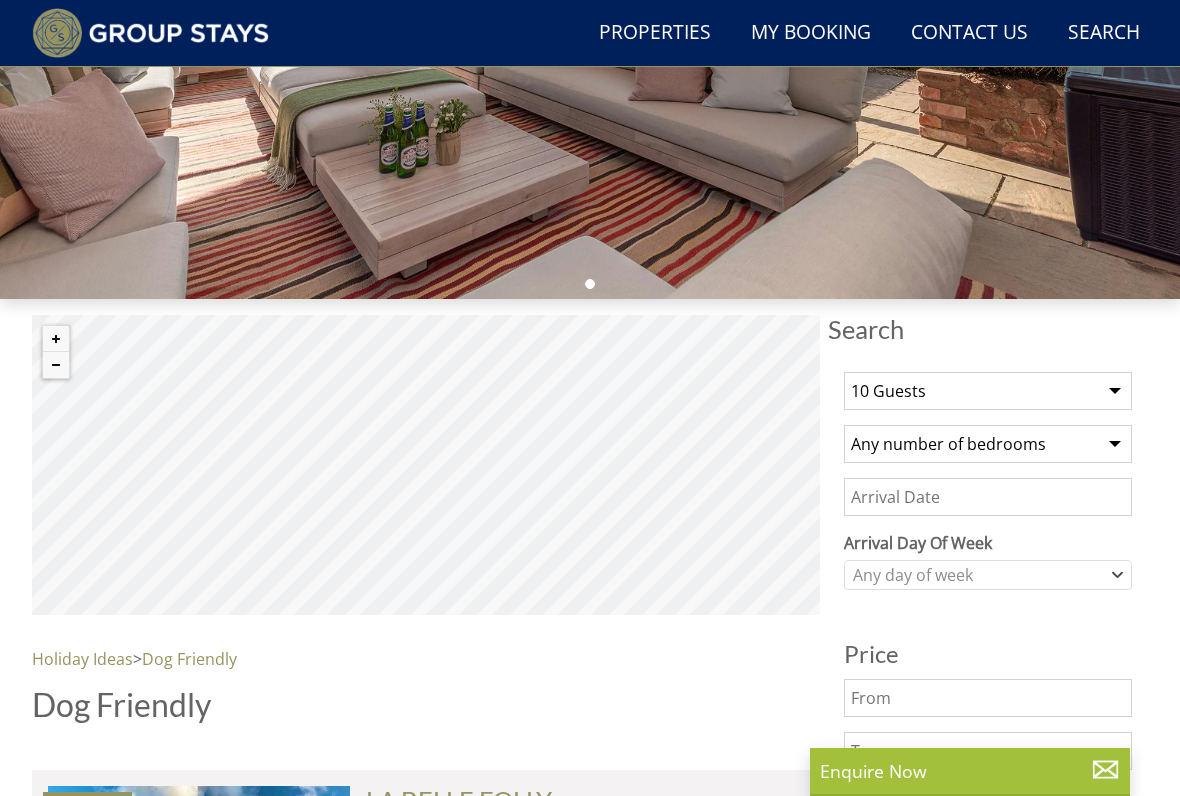 click on "Any number of bedrooms
1 Bedroom
2 Bedrooms
3 Bedrooms
4 Bedrooms
5 Bedrooms
6 Bedrooms
7 Bedrooms
8 Bedrooms
9 Bedrooms
10 Bedrooms
11 Bedrooms
12 Bedrooms
13 Bedrooms
14 Bedrooms
15 Bedrooms
16 Bedrooms
17 Bedrooms
18 Bedrooms
19 Bedrooms
20 Bedrooms
21 Bedrooms
22 Bedrooms
23 Bedrooms
24 Bedrooms
25 Bedrooms" at bounding box center (988, 444) 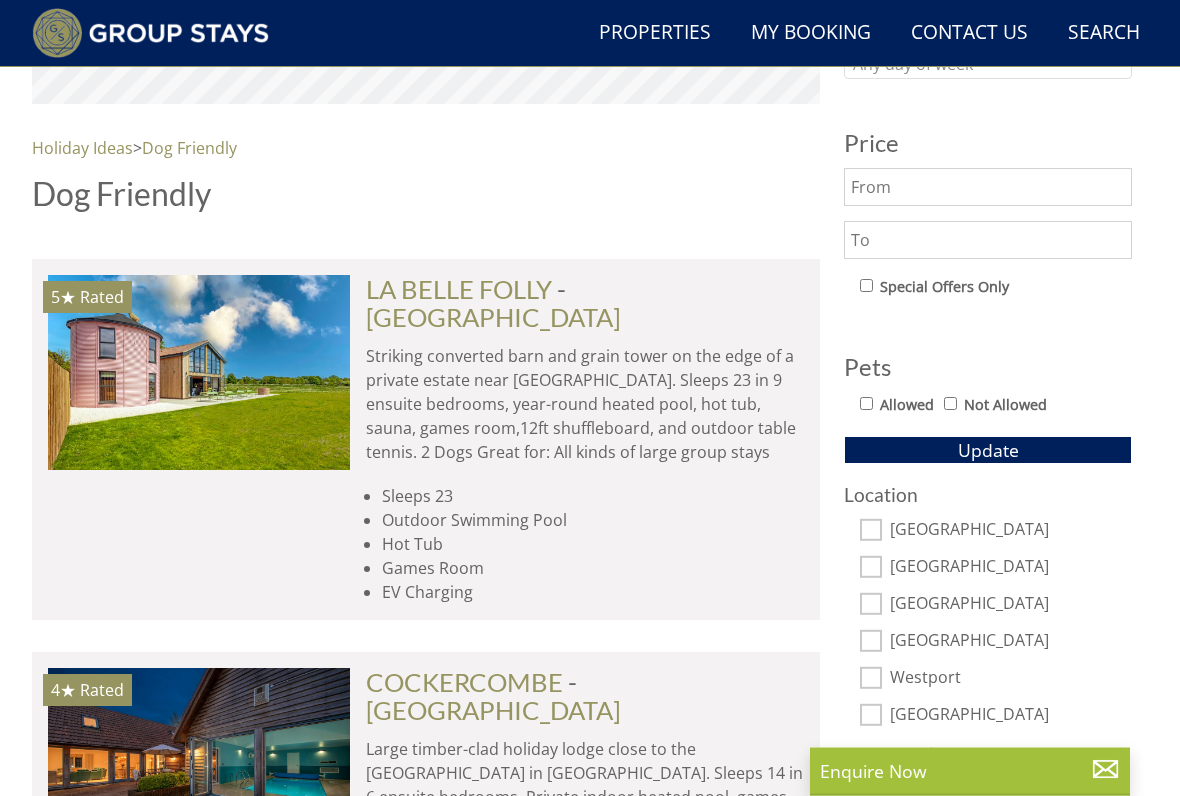 scroll, scrollTop: 985, scrollLeft: 0, axis: vertical 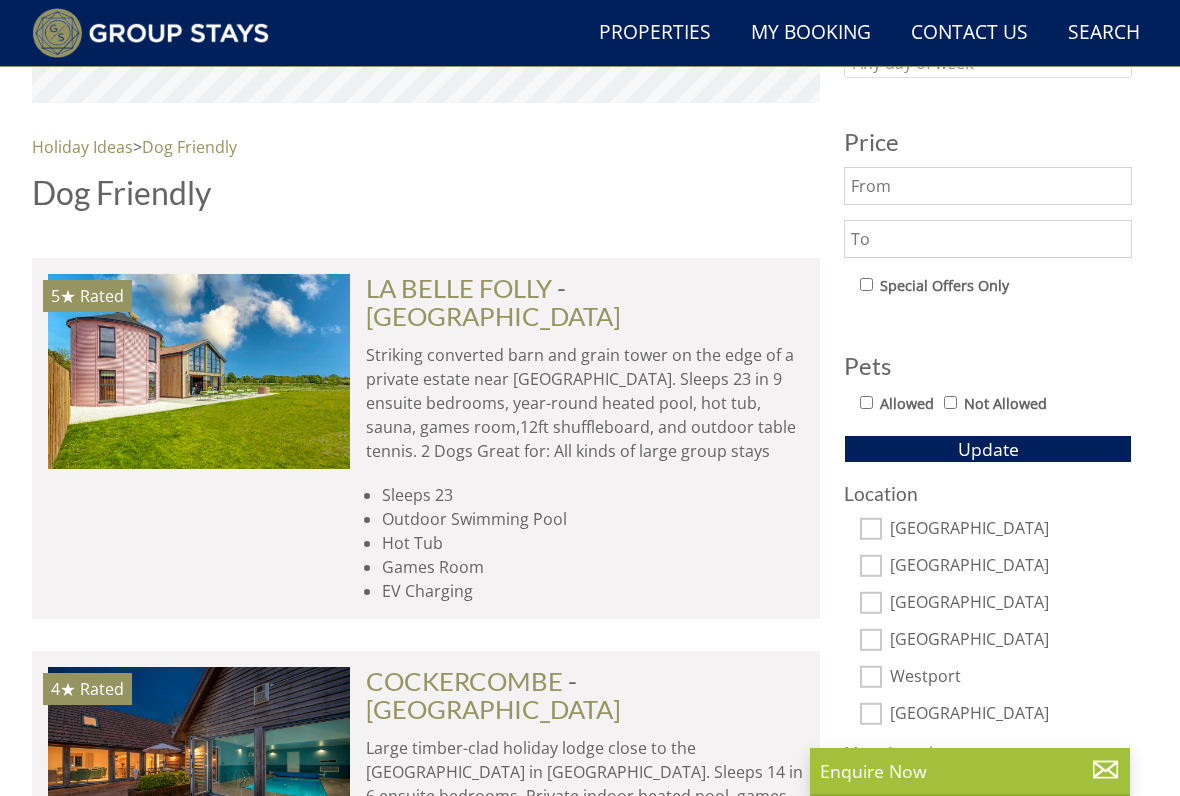 click on "[GEOGRAPHIC_DATA]" at bounding box center (1011, 530) 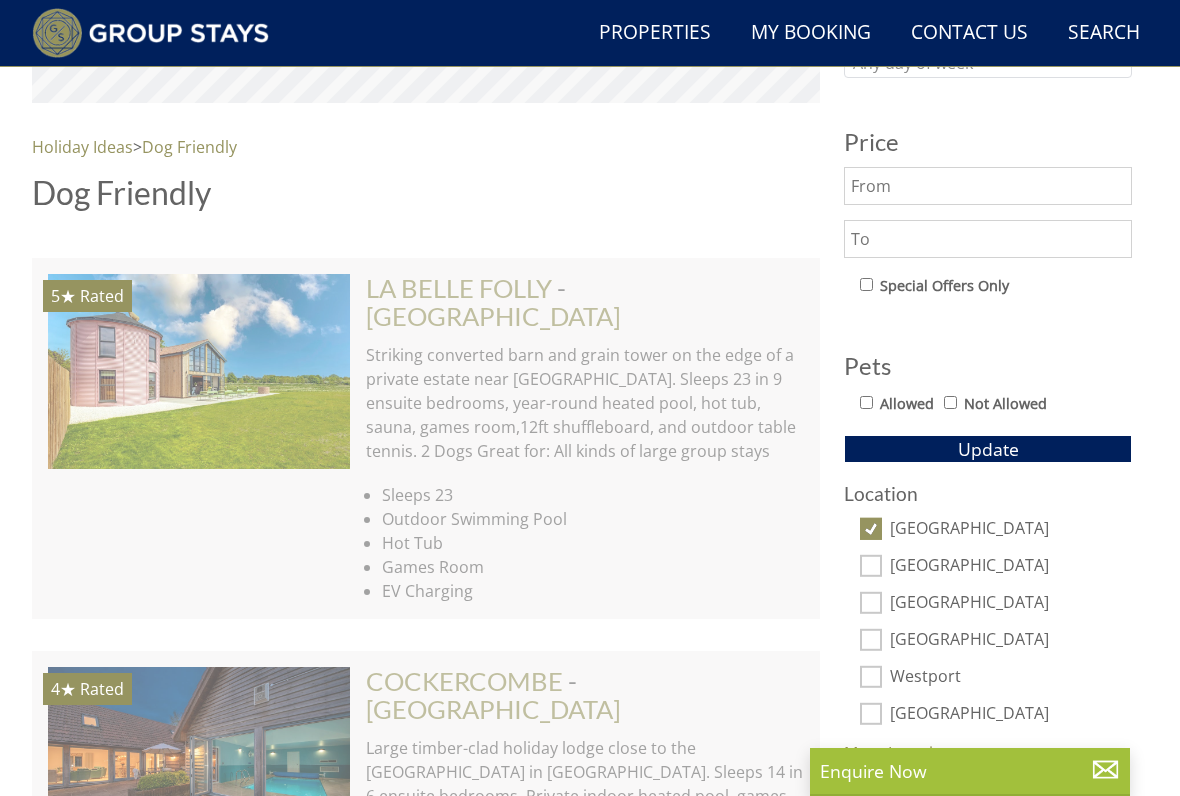 click on "[GEOGRAPHIC_DATA]" at bounding box center [1011, 604] 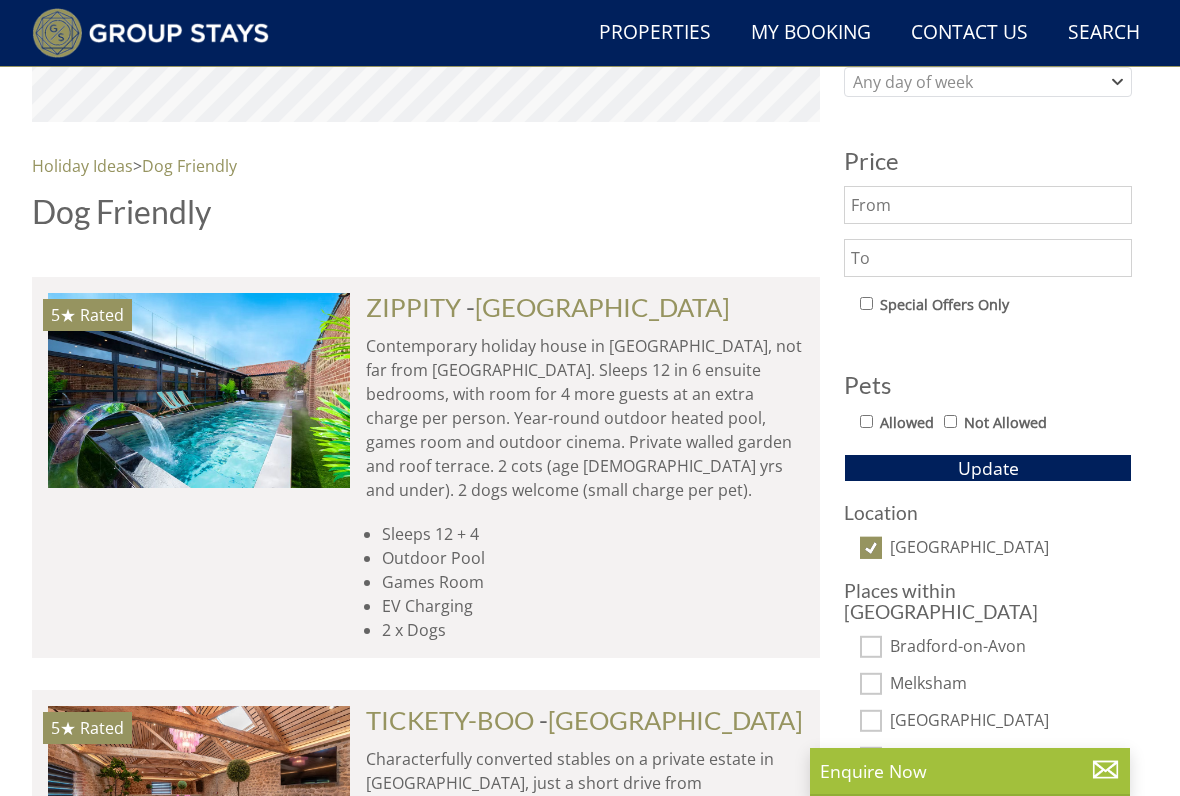 scroll, scrollTop: 968, scrollLeft: 0, axis: vertical 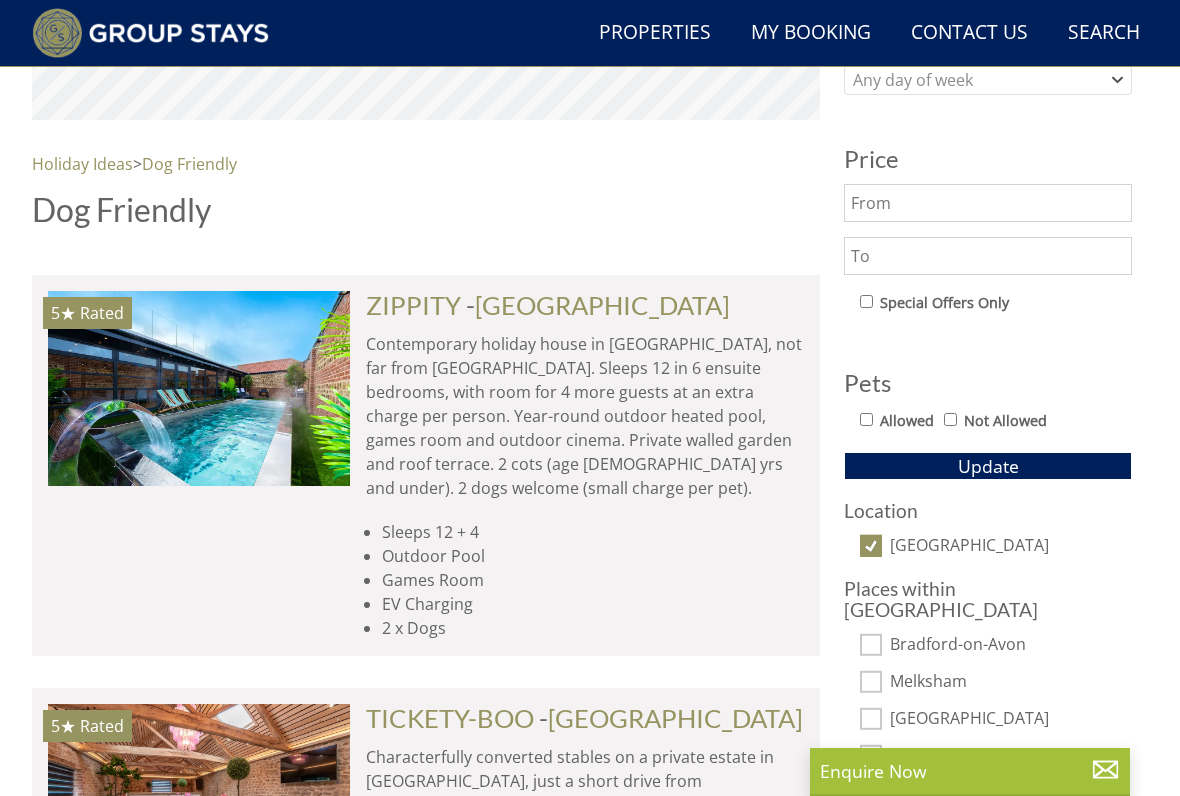 click on "[GEOGRAPHIC_DATA]" at bounding box center (602, 305) 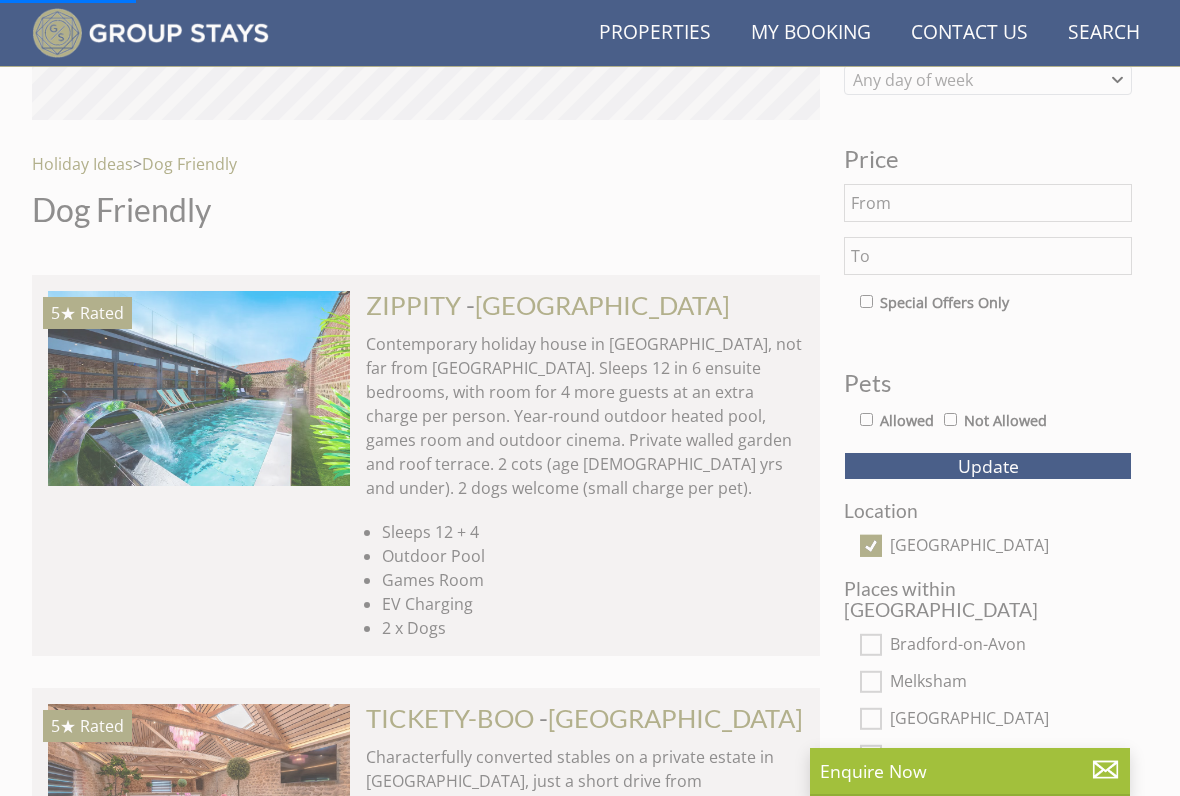 click on "ZIPPITY" at bounding box center [413, 305] 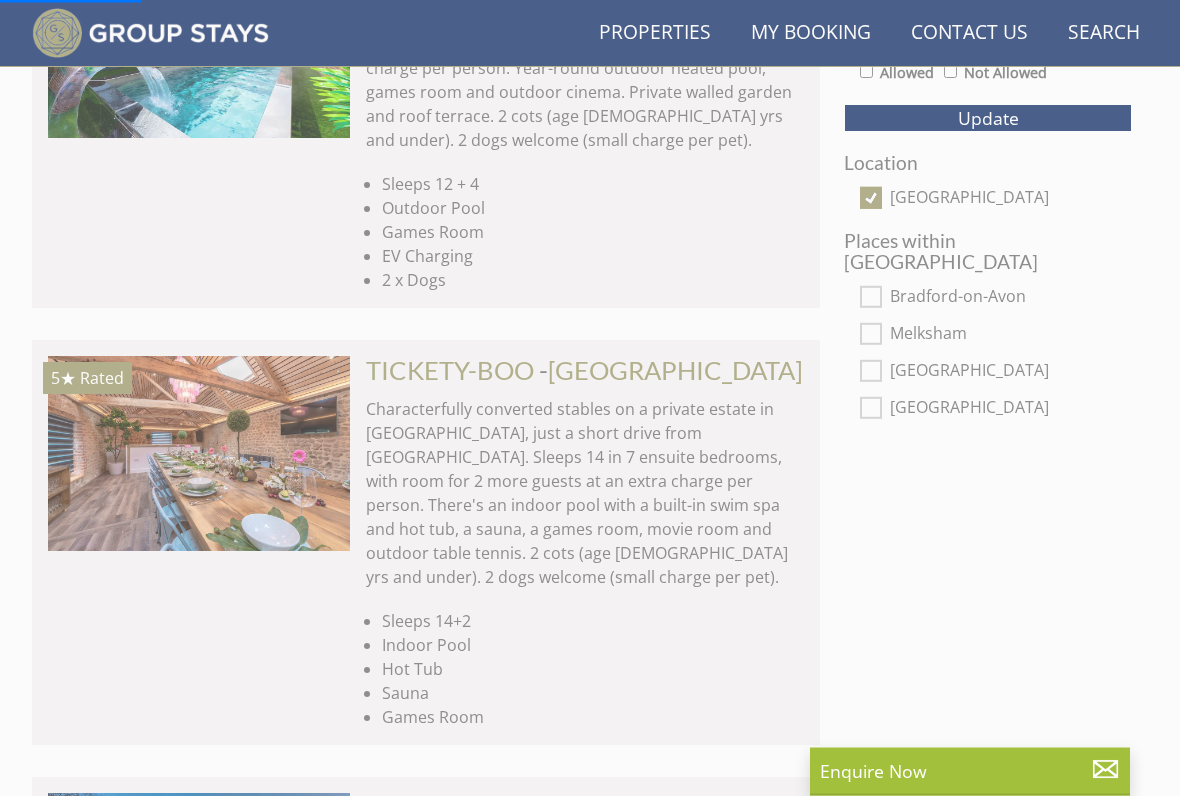 scroll, scrollTop: 1330, scrollLeft: 0, axis: vertical 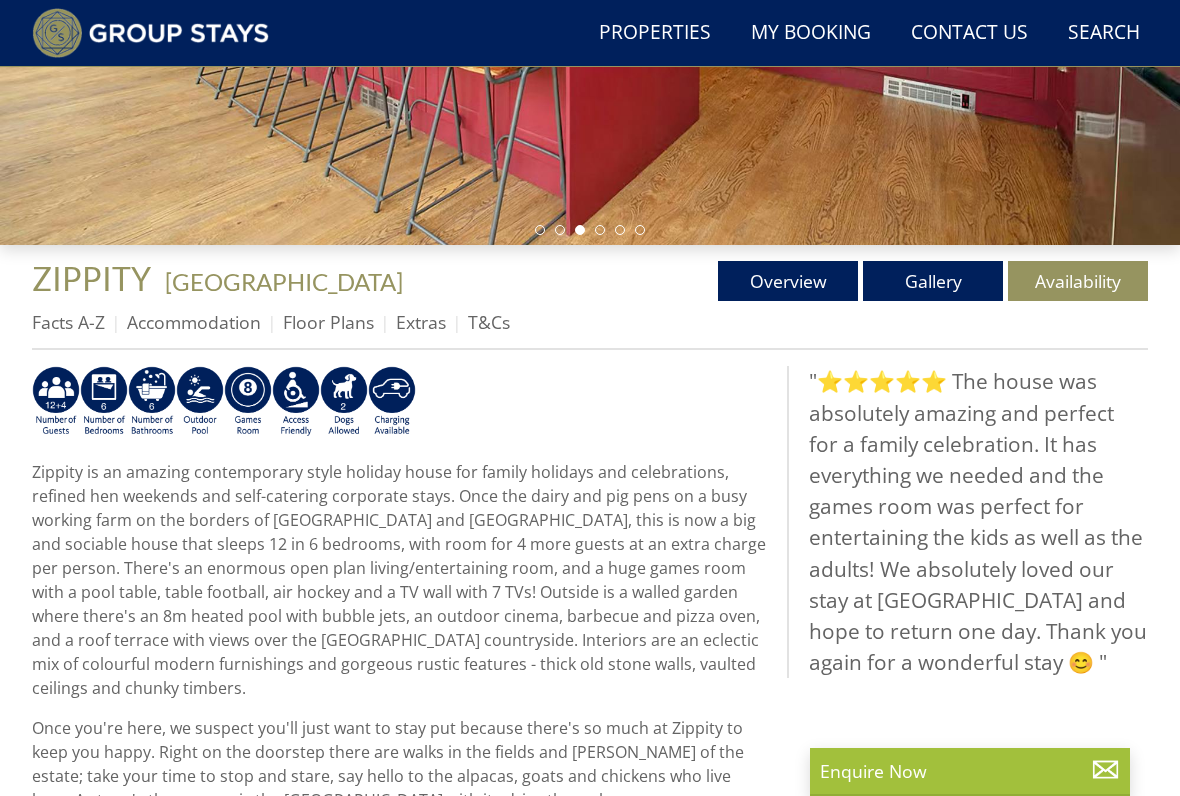click on "Gallery" at bounding box center (933, 281) 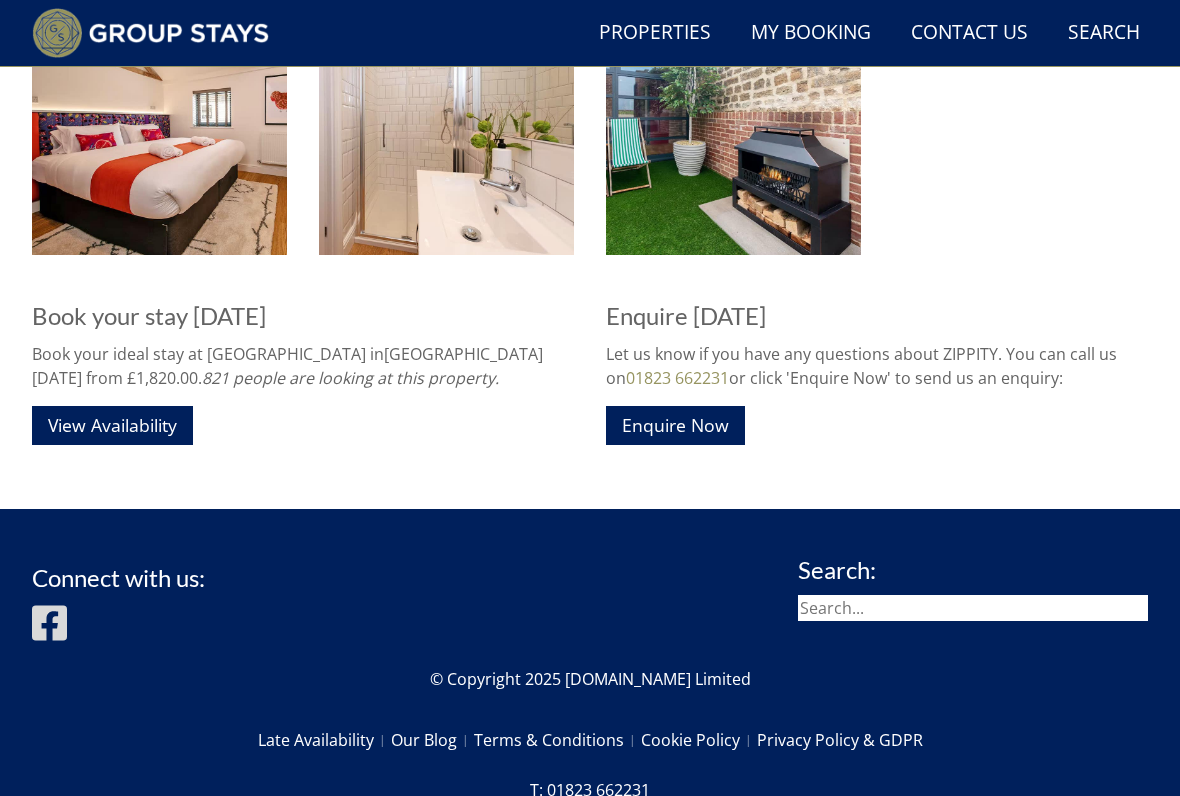 scroll, scrollTop: 2615, scrollLeft: 0, axis: vertical 